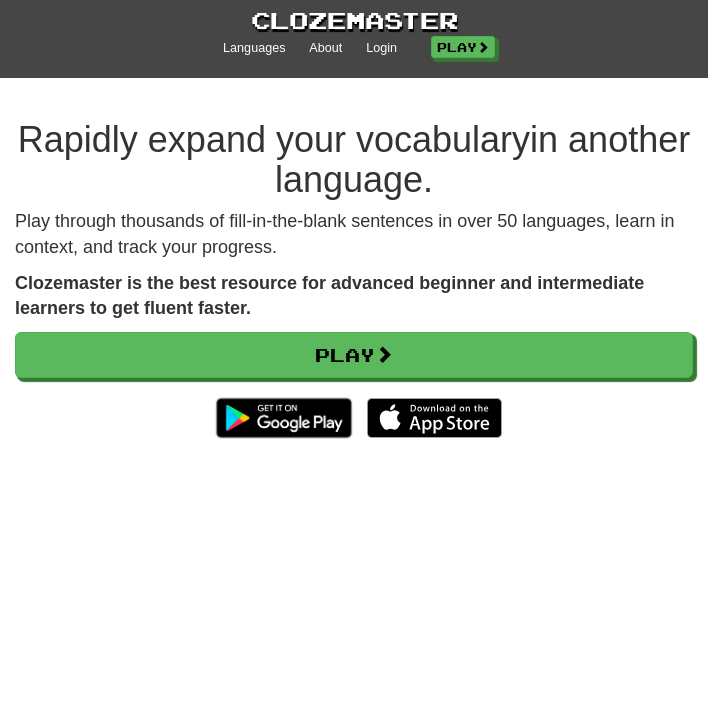scroll, scrollTop: 0, scrollLeft: 0, axis: both 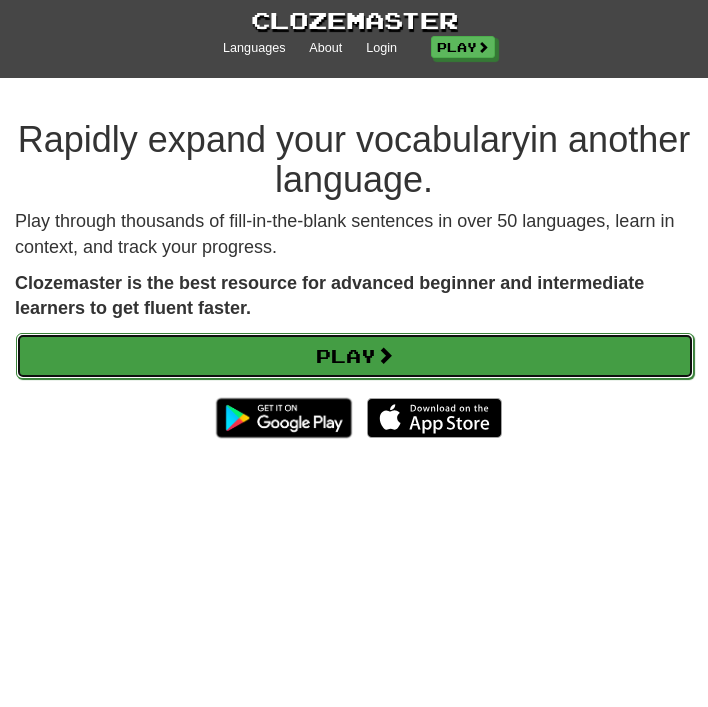 click at bounding box center [385, 355] 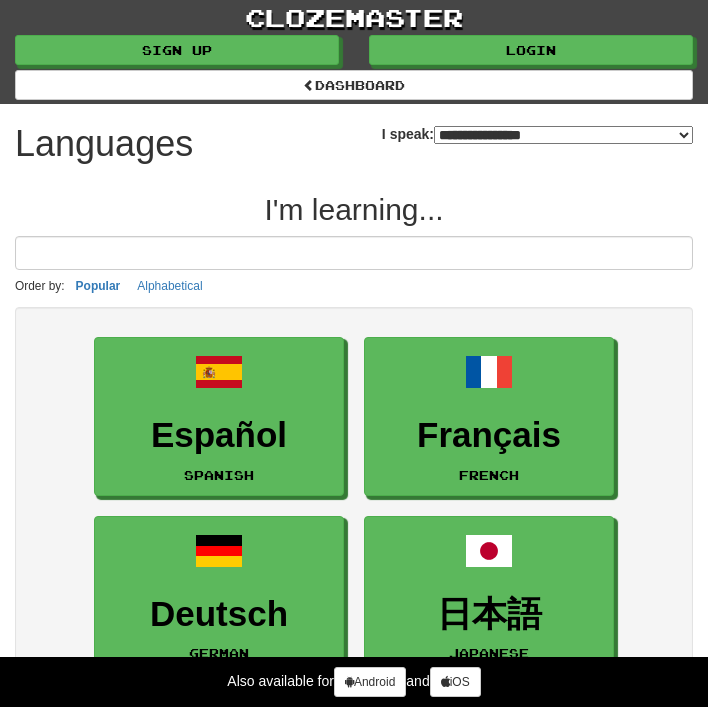 select on "*******" 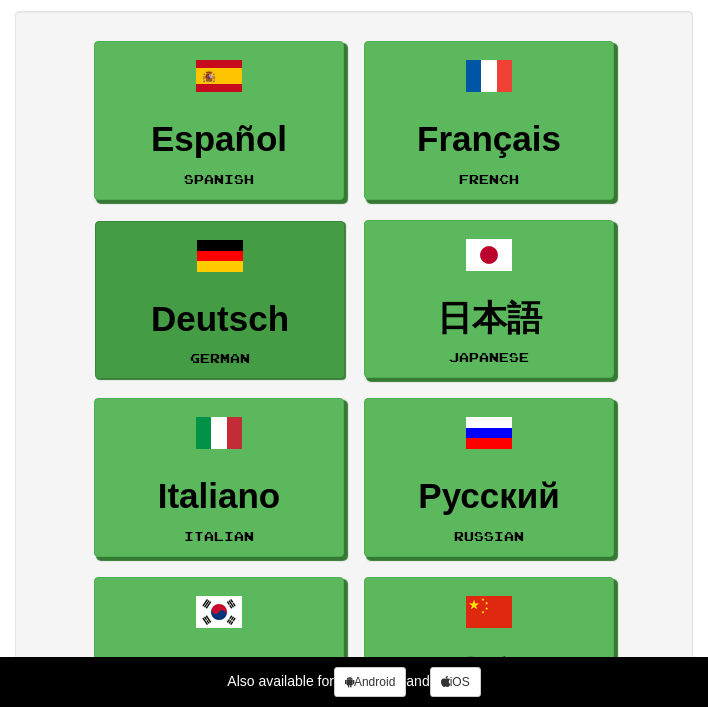scroll, scrollTop: 321, scrollLeft: 0, axis: vertical 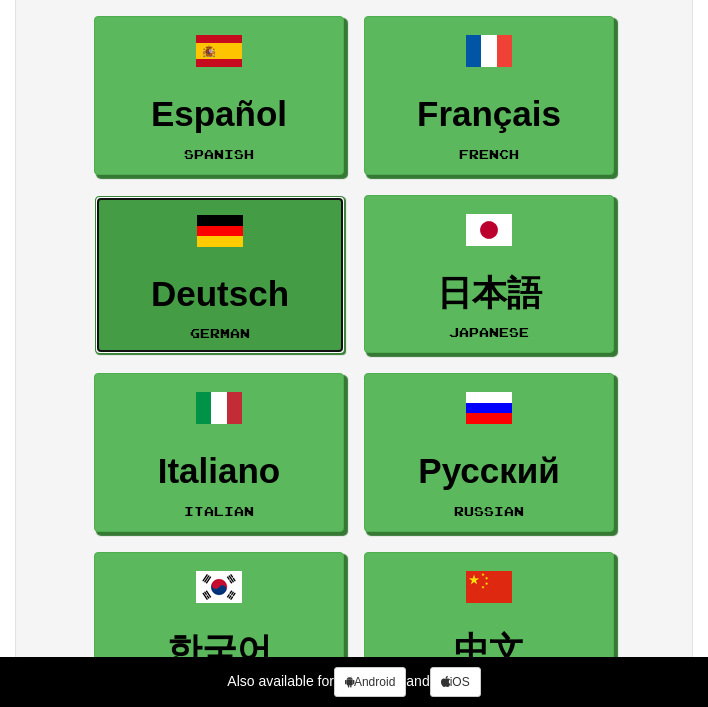 click on "Deutsch German" at bounding box center (220, 275) 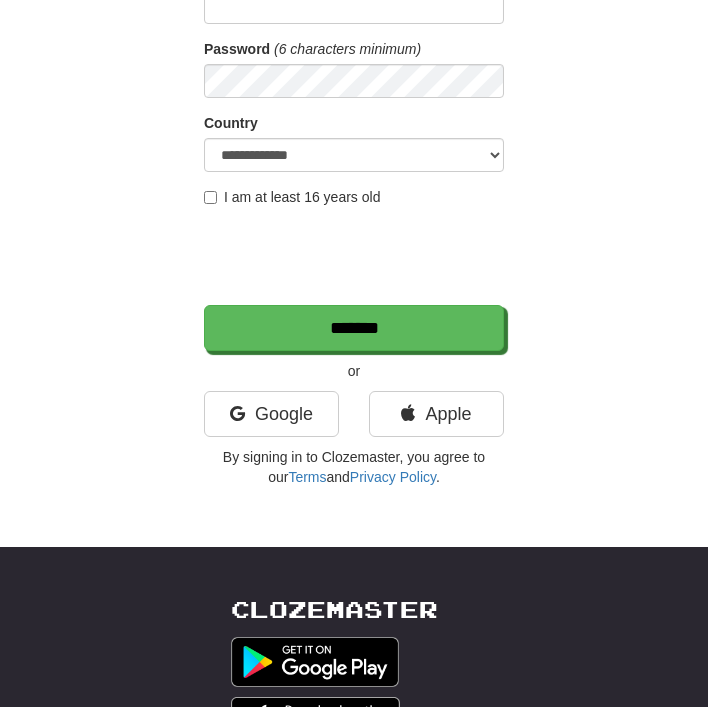 scroll, scrollTop: 0, scrollLeft: 0, axis: both 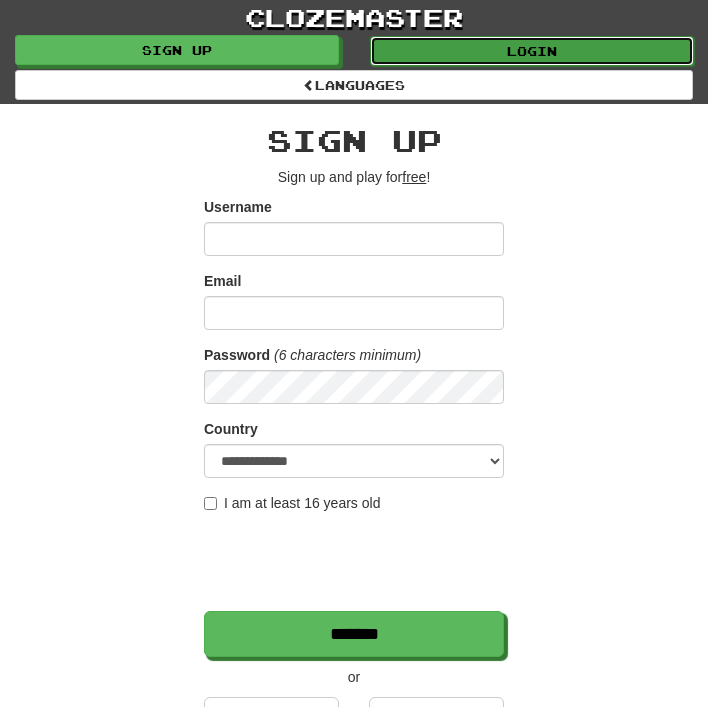 click on "Login" at bounding box center (532, 51) 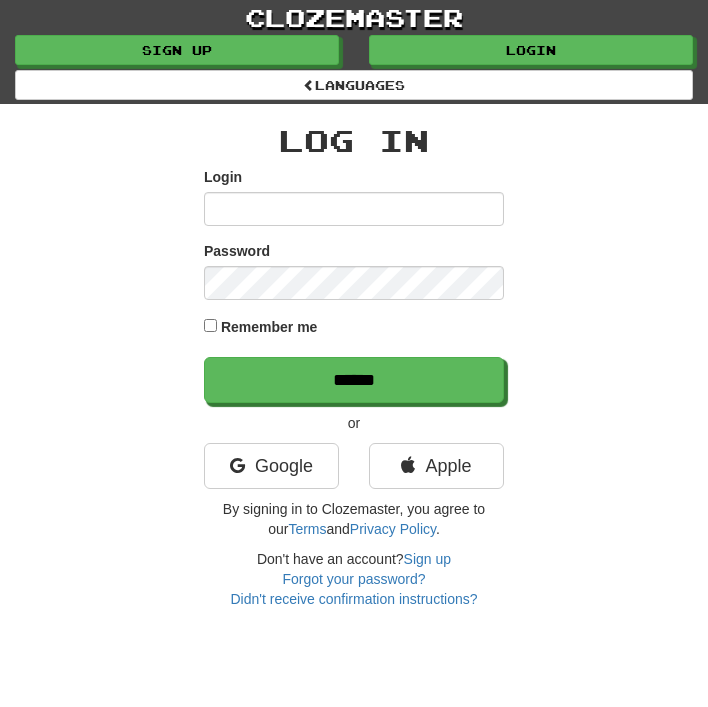 scroll, scrollTop: 0, scrollLeft: 0, axis: both 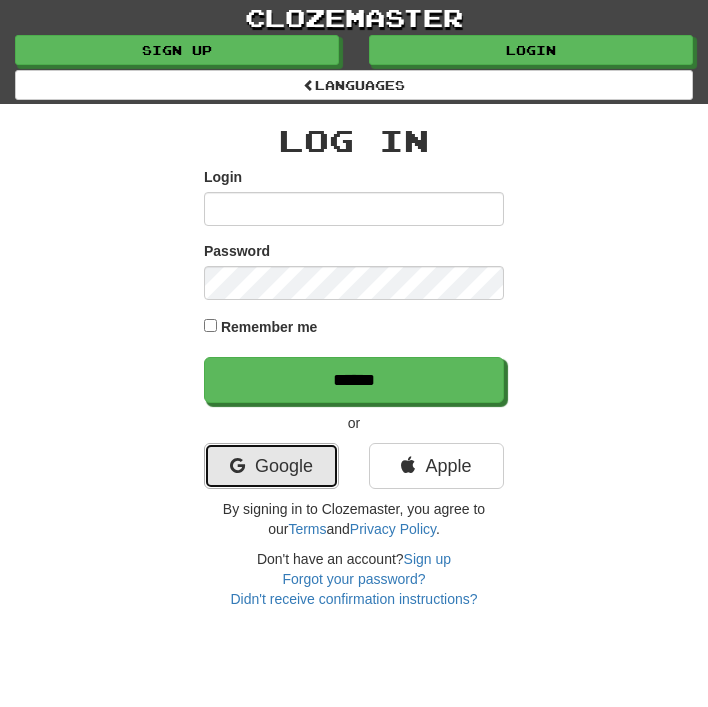 click on "Google" at bounding box center (271, 466) 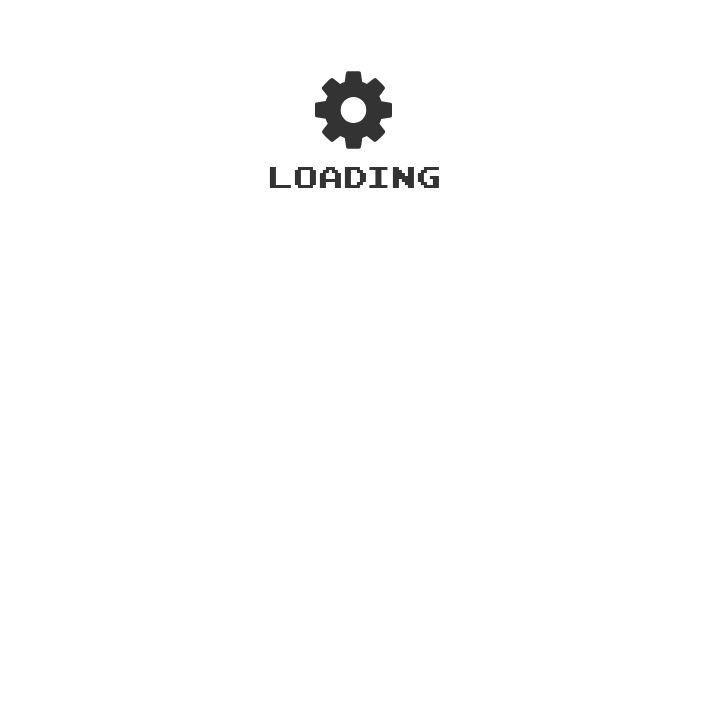 scroll, scrollTop: 0, scrollLeft: 0, axis: both 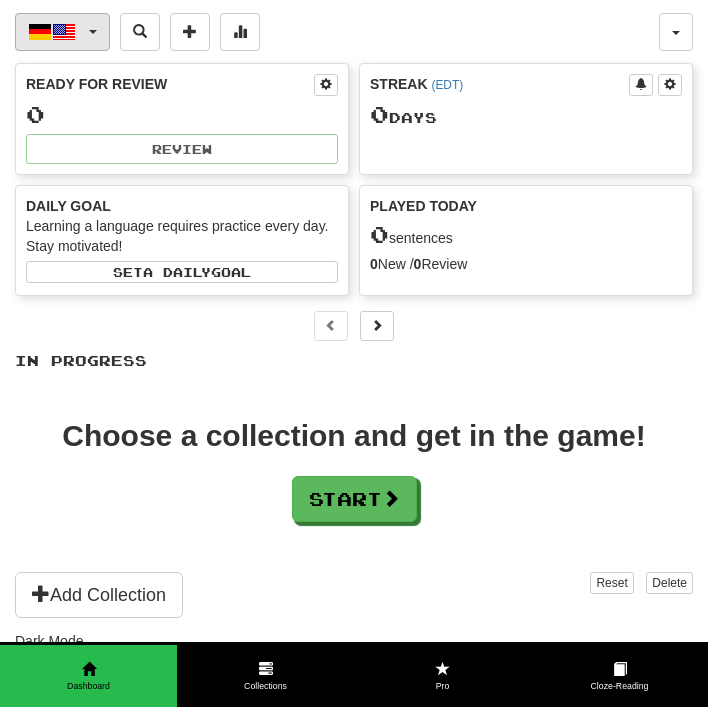 click on "Deutsch  /  English" at bounding box center (62, 32) 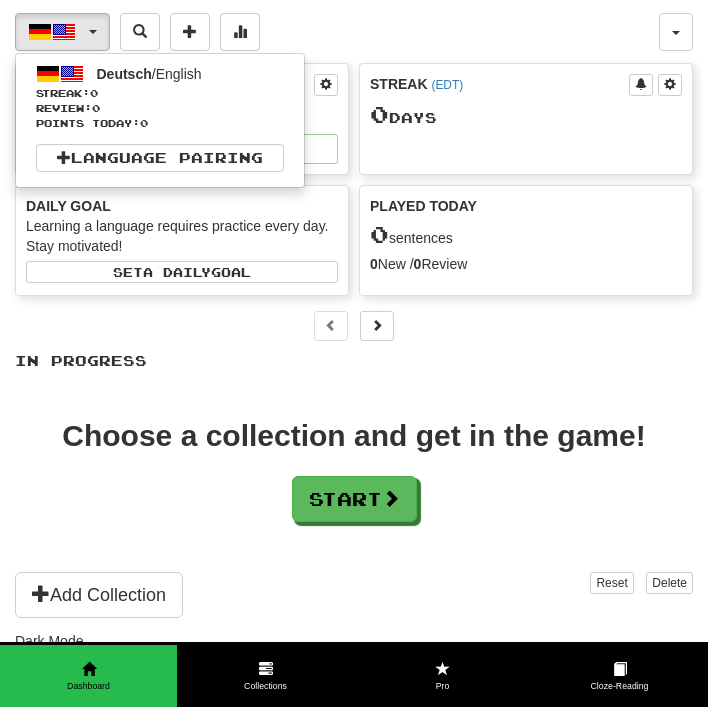 click on "In Progress Choose a collection and get in the game! Start   Add Collection Reset  Progress Delete  Language Pairing Dark Mode On Off" at bounding box center (354, 514) 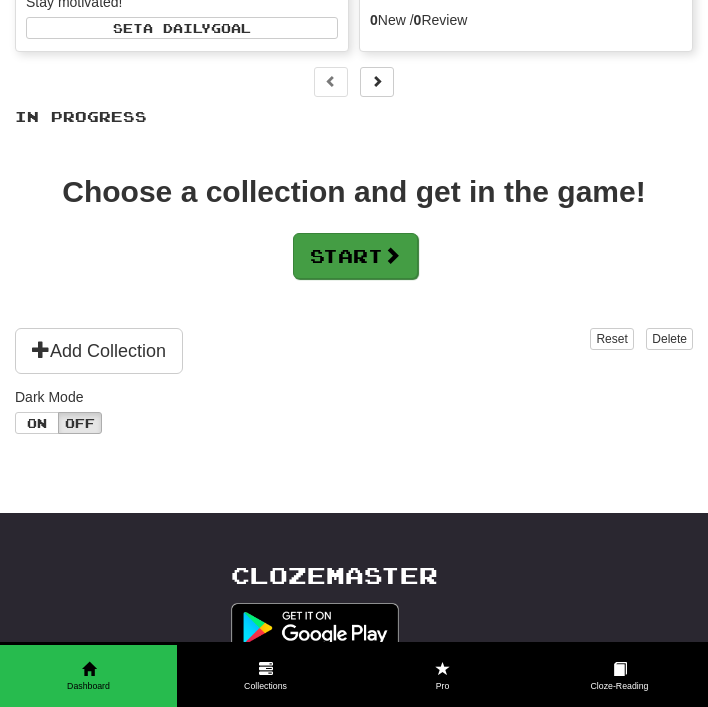 scroll, scrollTop: 265, scrollLeft: 0, axis: vertical 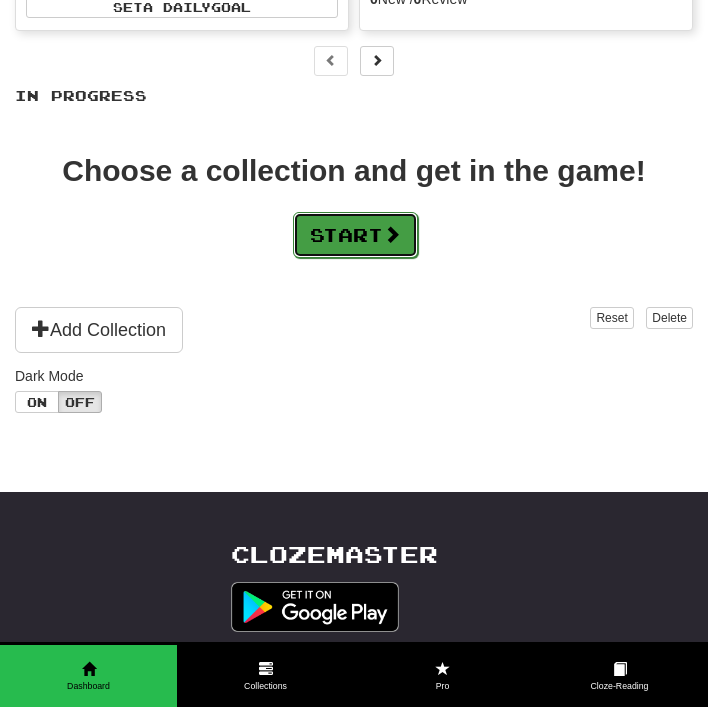 click on "Start" at bounding box center (355, 235) 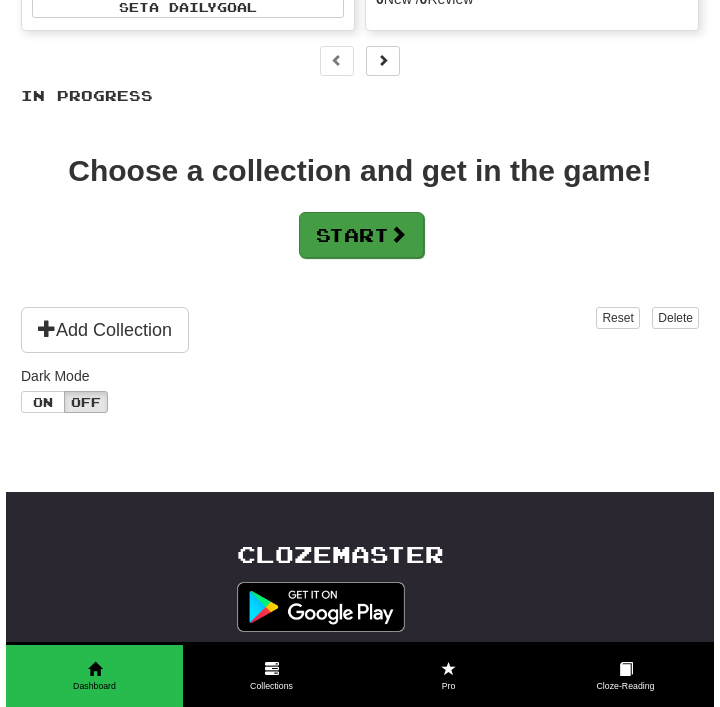 scroll, scrollTop: 0, scrollLeft: 0, axis: both 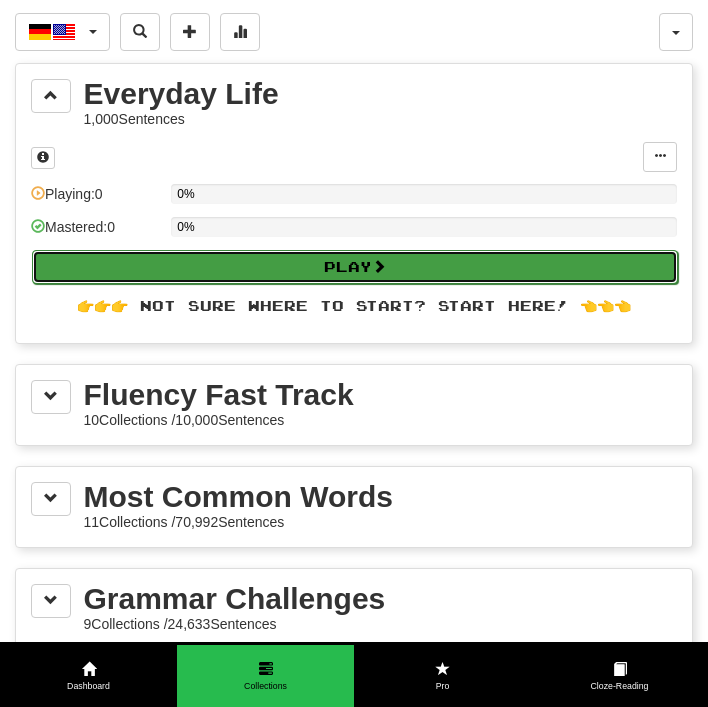 click on "Play" at bounding box center [355, 267] 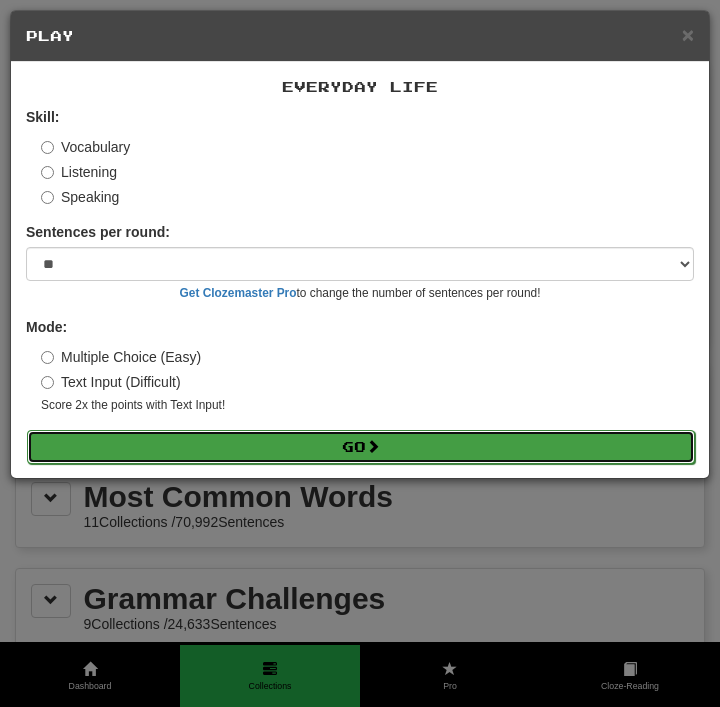 click on "Go" at bounding box center (361, 447) 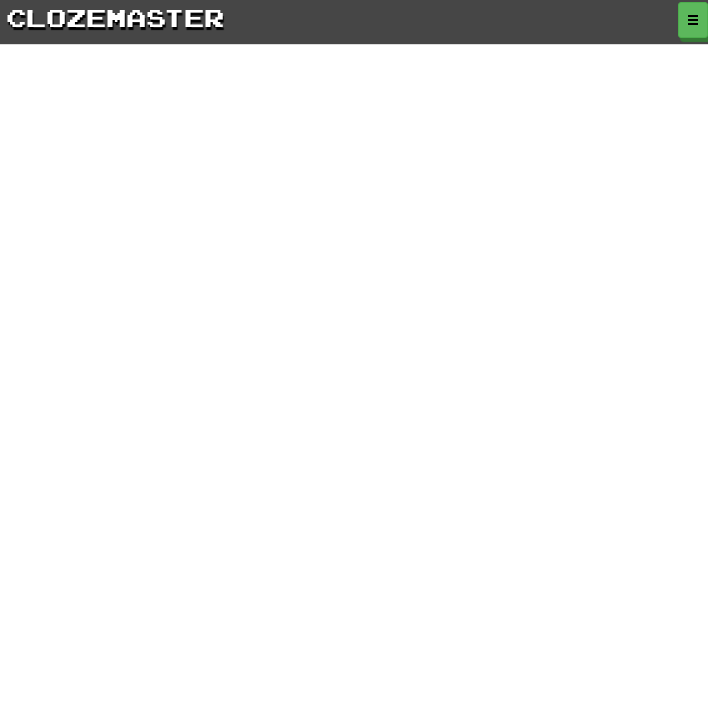 scroll, scrollTop: 0, scrollLeft: 0, axis: both 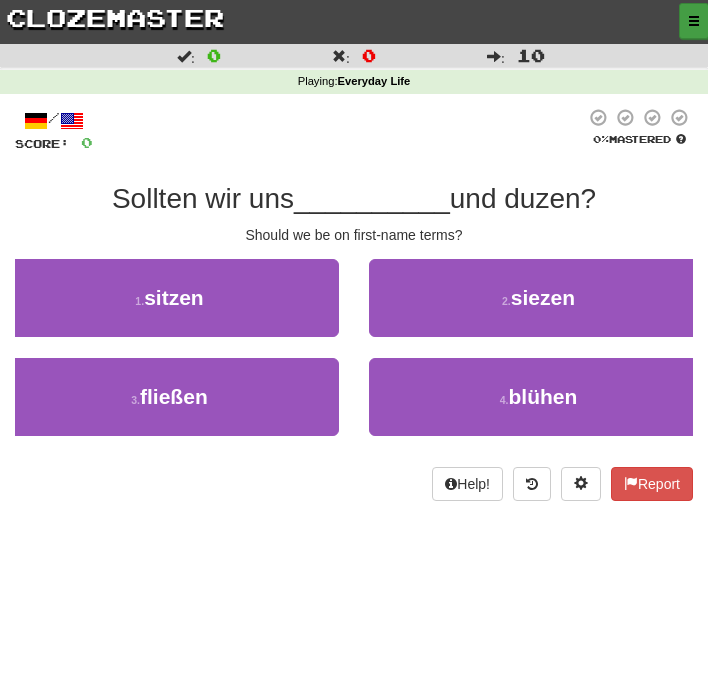 click at bounding box center [694, 21] 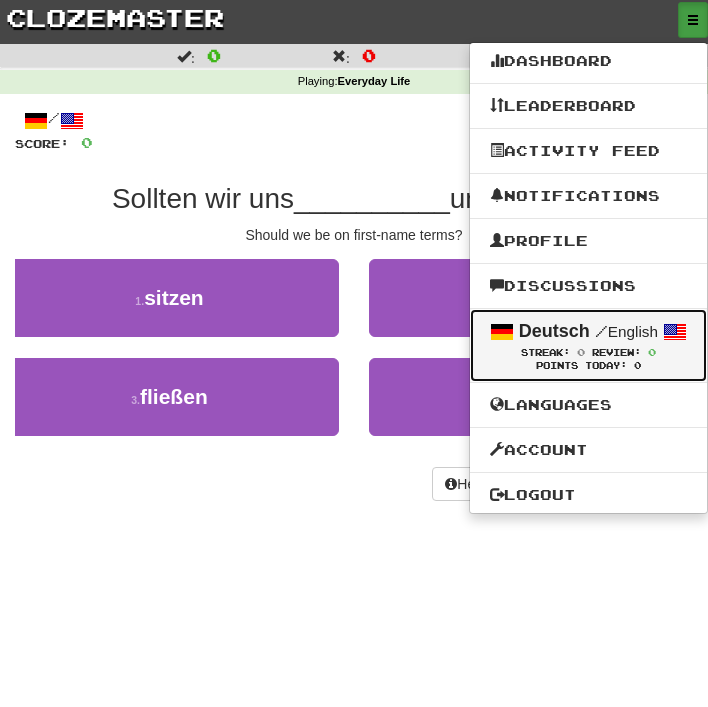 click on "Streak:
0
Review:
0" at bounding box center [588, 352] 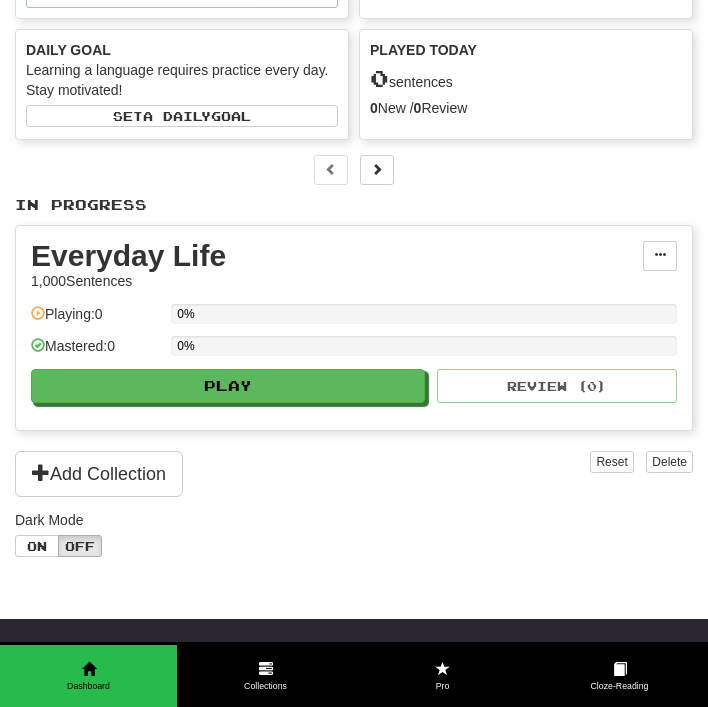 scroll, scrollTop: 0, scrollLeft: 0, axis: both 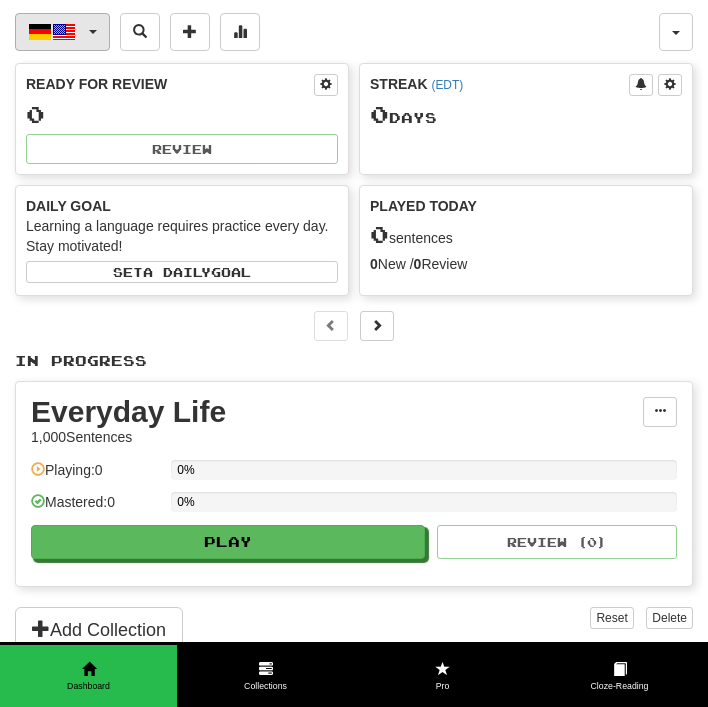 click on "Deutsch  /  English" at bounding box center [62, 32] 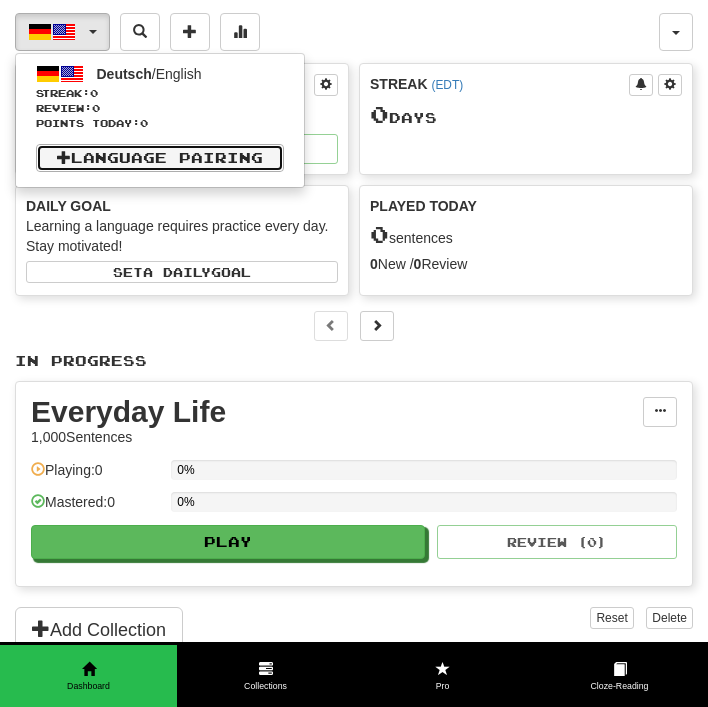 click on "Language Pairing" at bounding box center (160, 158) 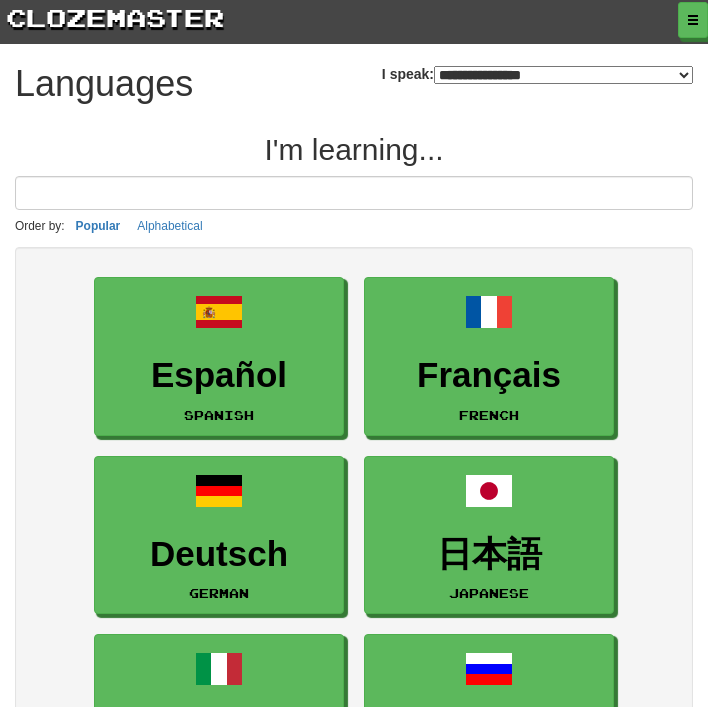 select on "*******" 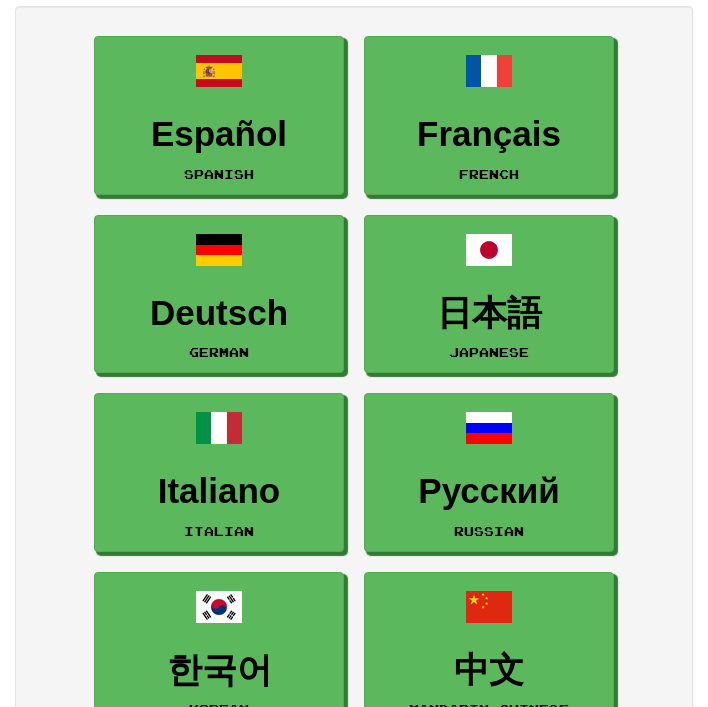 scroll, scrollTop: 281, scrollLeft: 0, axis: vertical 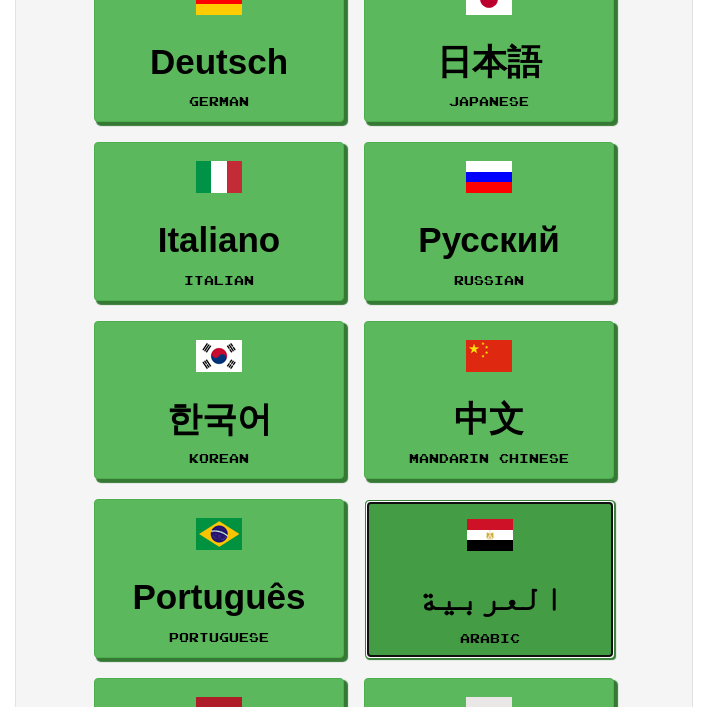 click on "العربية" at bounding box center (490, 598) 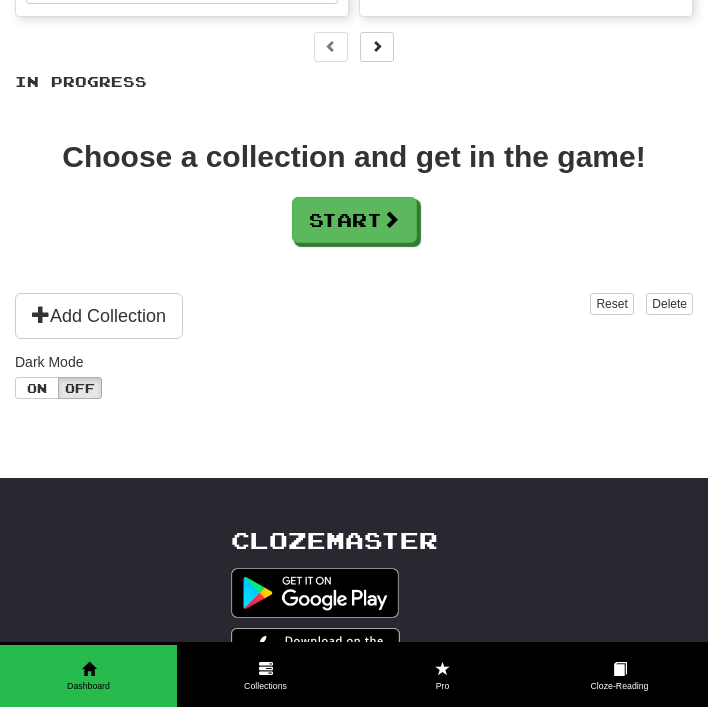 scroll, scrollTop: 278, scrollLeft: 0, axis: vertical 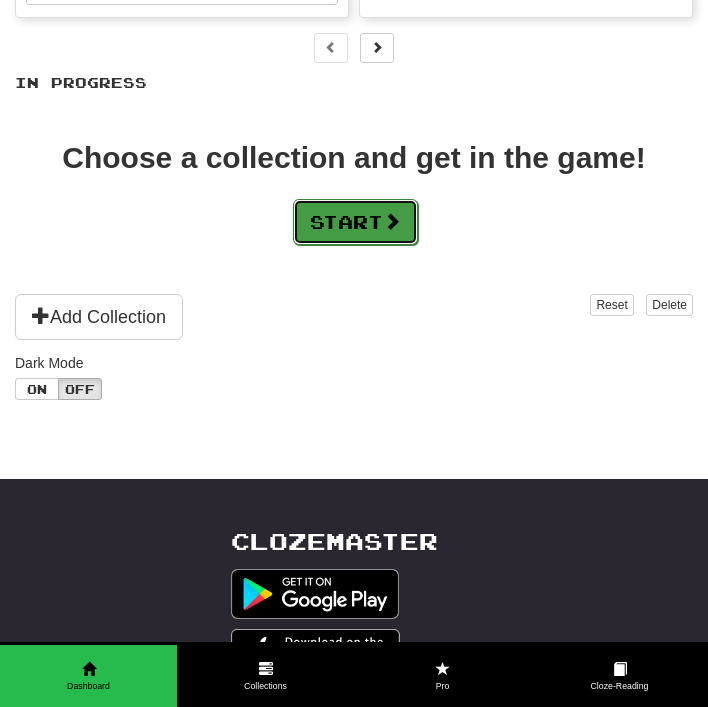 click on "Start" at bounding box center (355, 222) 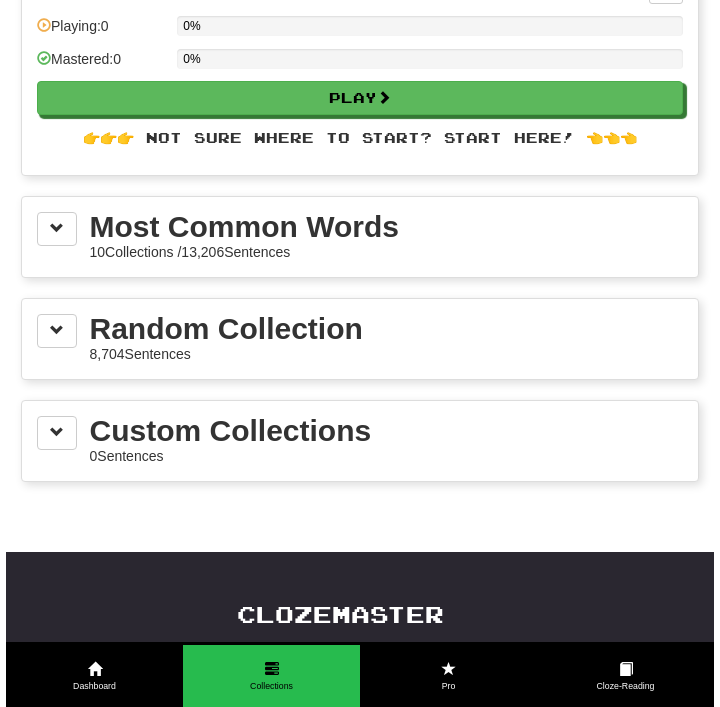 scroll, scrollTop: 0, scrollLeft: 0, axis: both 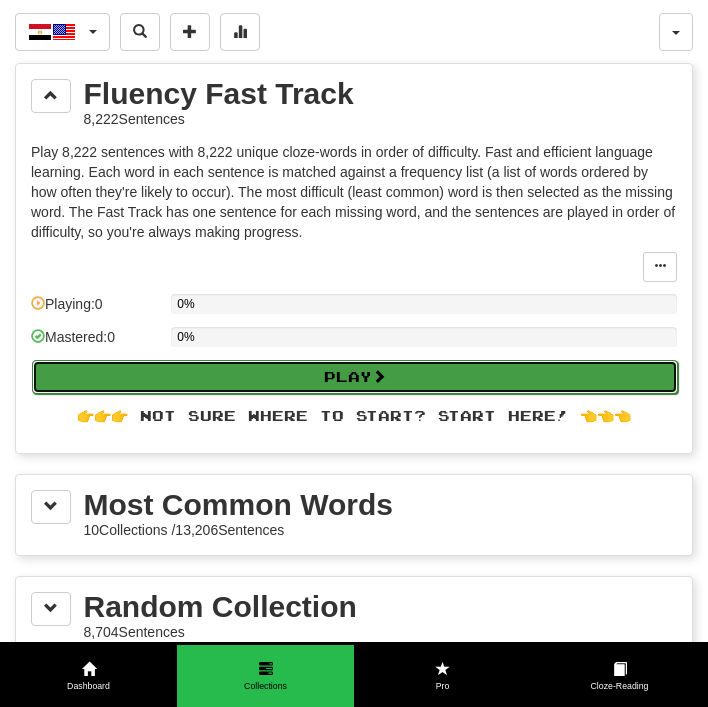 click on "Play" at bounding box center (355, 377) 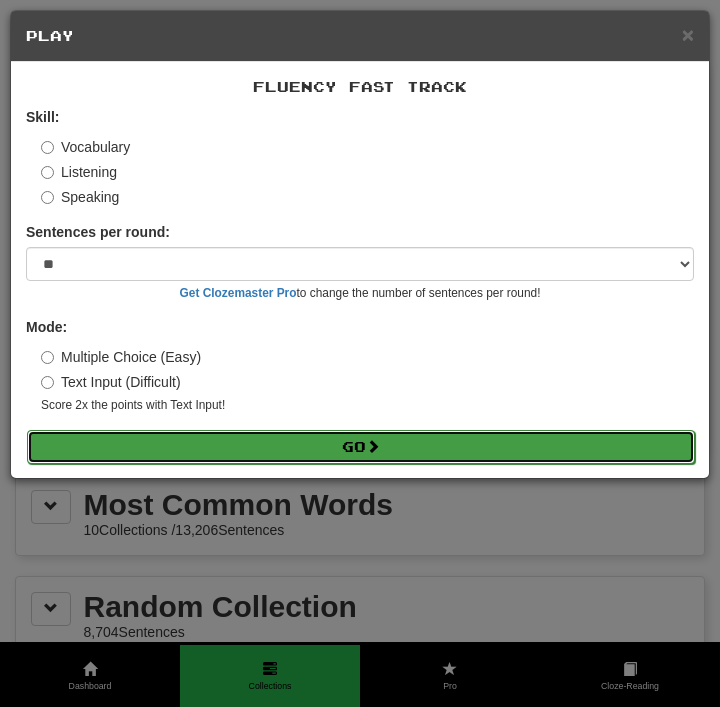 click on "Go" at bounding box center (361, 447) 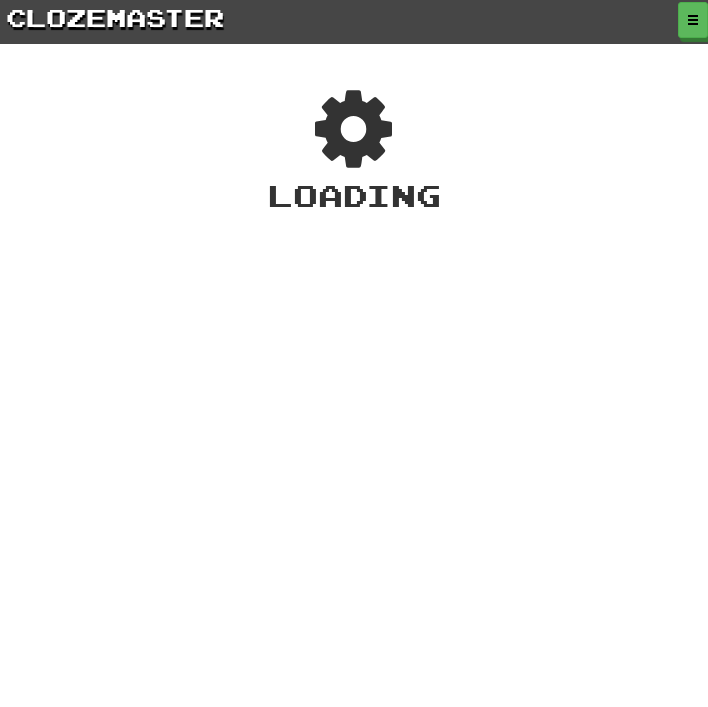 scroll, scrollTop: 0, scrollLeft: 0, axis: both 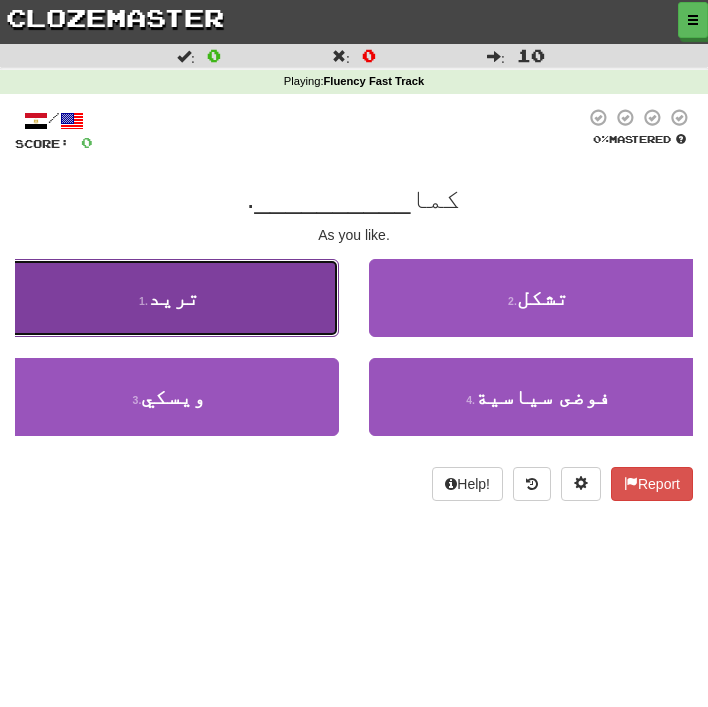 click on "1 .  تريد" at bounding box center [169, 298] 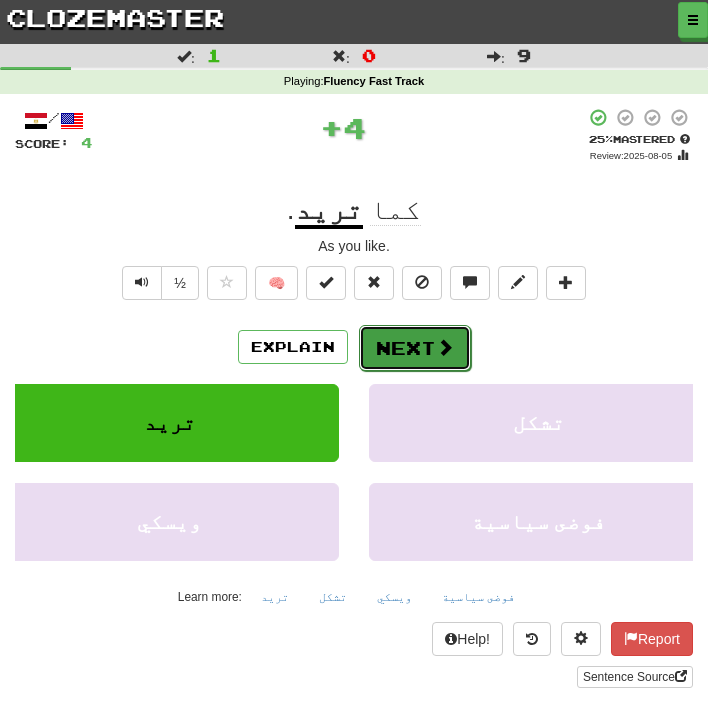 click on "Next" at bounding box center [415, 348] 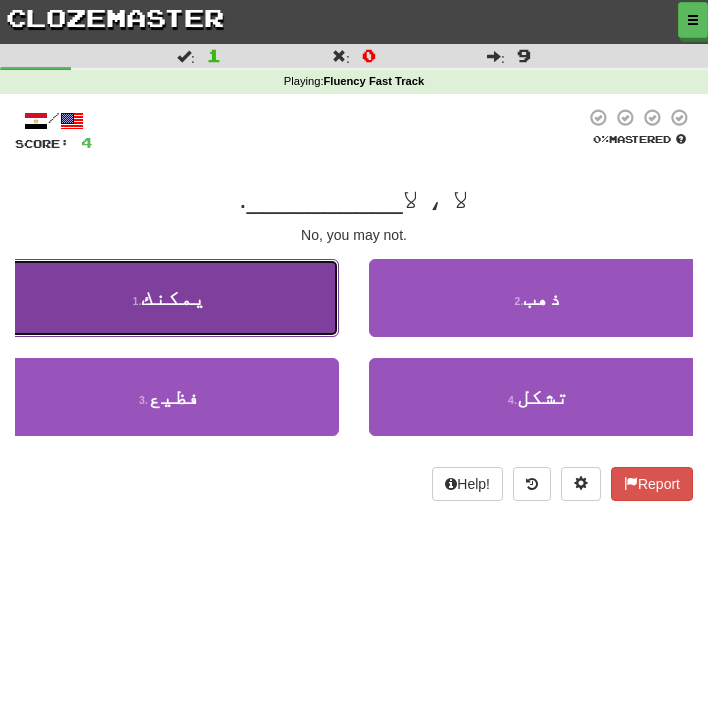 click on "1 .  يمكنك" at bounding box center (169, 298) 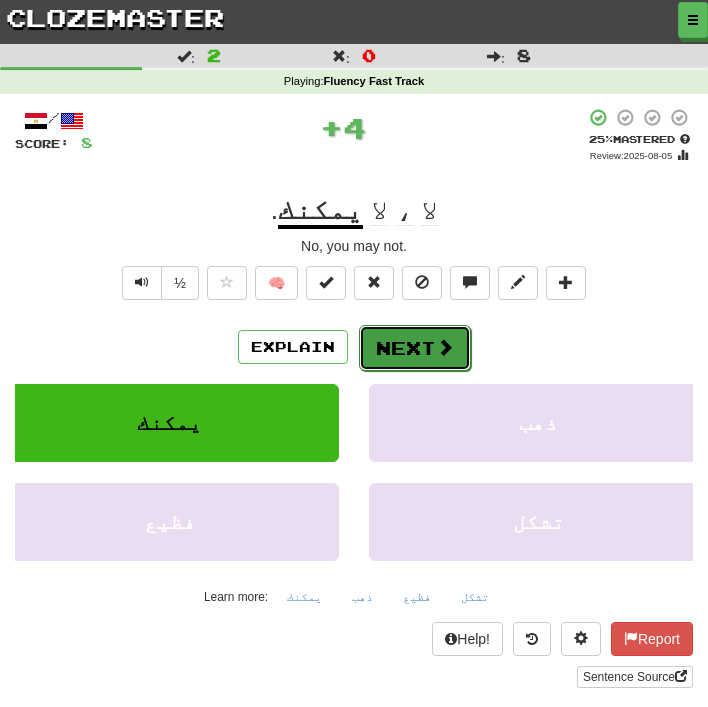 click on "Next" at bounding box center (415, 348) 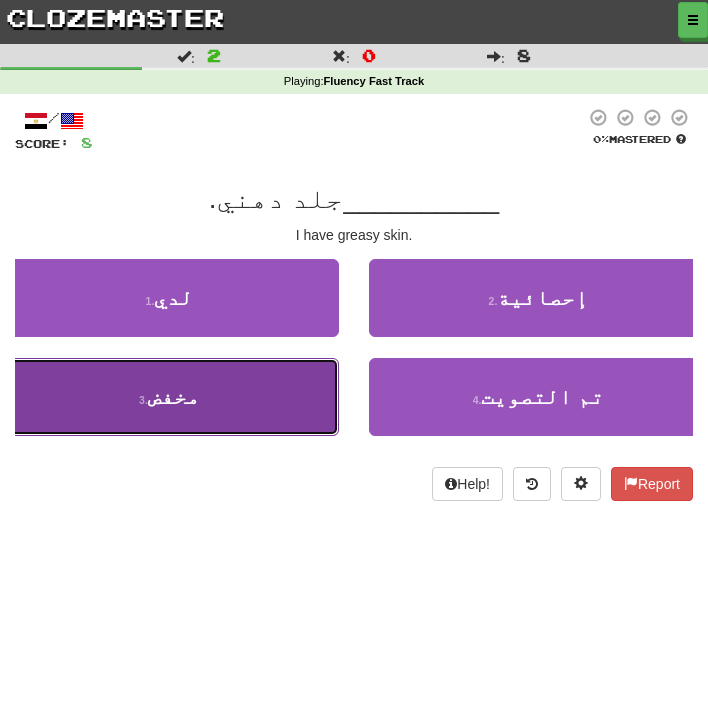 click on "3 .  مخفض" at bounding box center (169, 397) 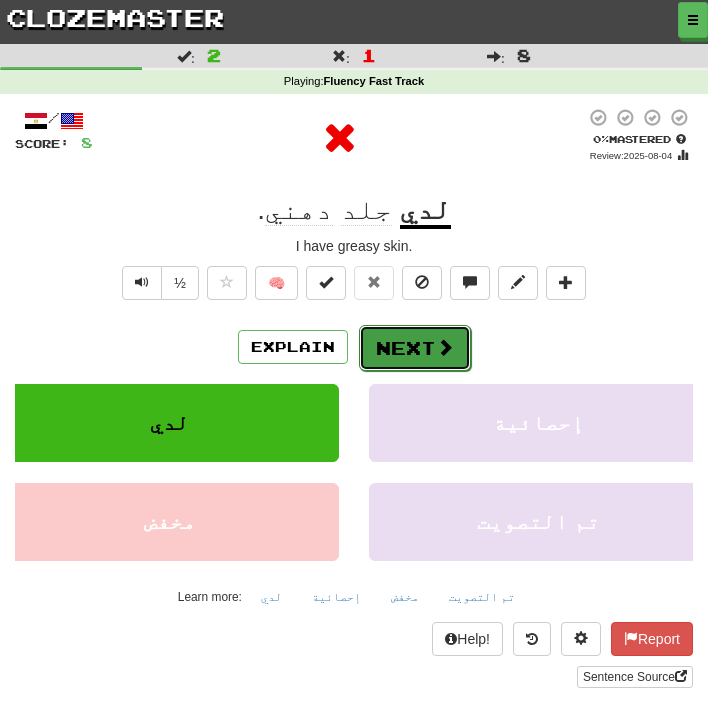 click on "Next" at bounding box center (415, 348) 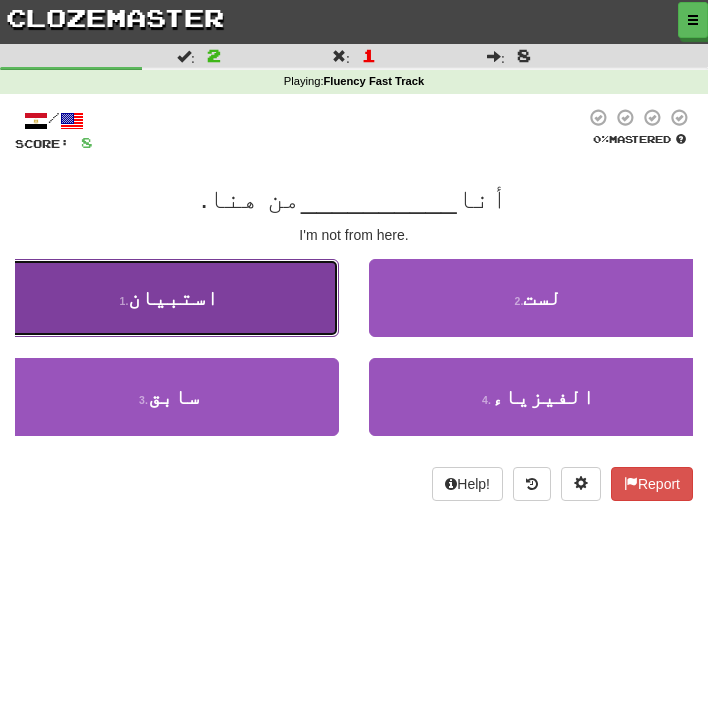 click on "1 .  استبيان" at bounding box center [169, 298] 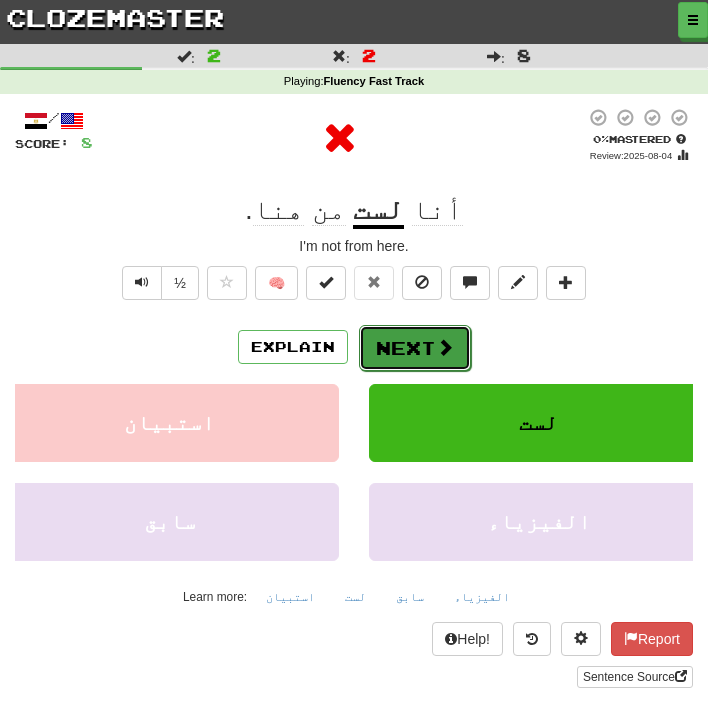 click at bounding box center [445, 347] 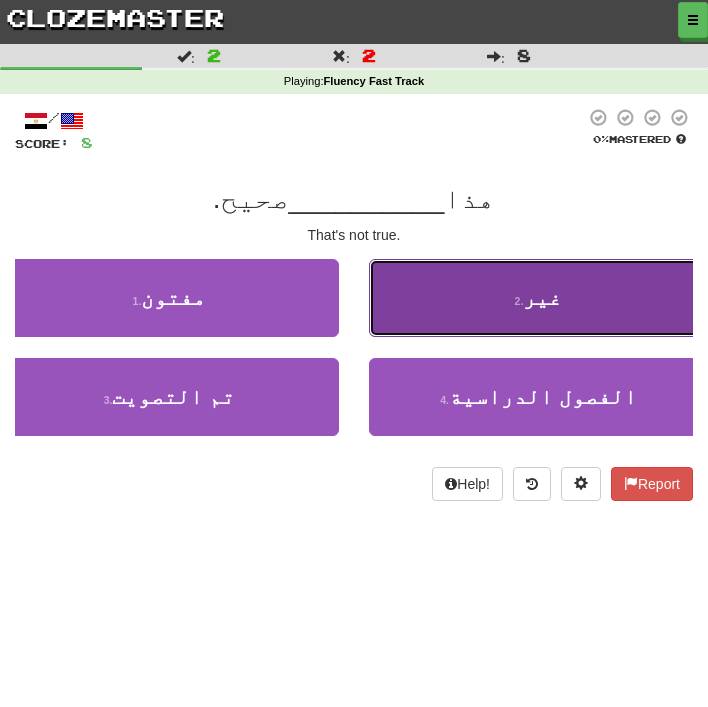 click on "2 .  غير" at bounding box center [538, 298] 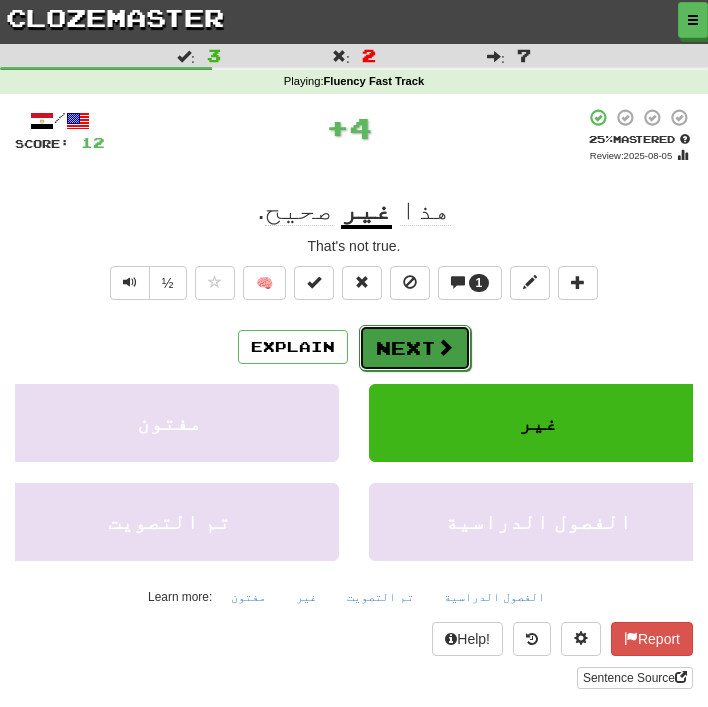 click at bounding box center (445, 347) 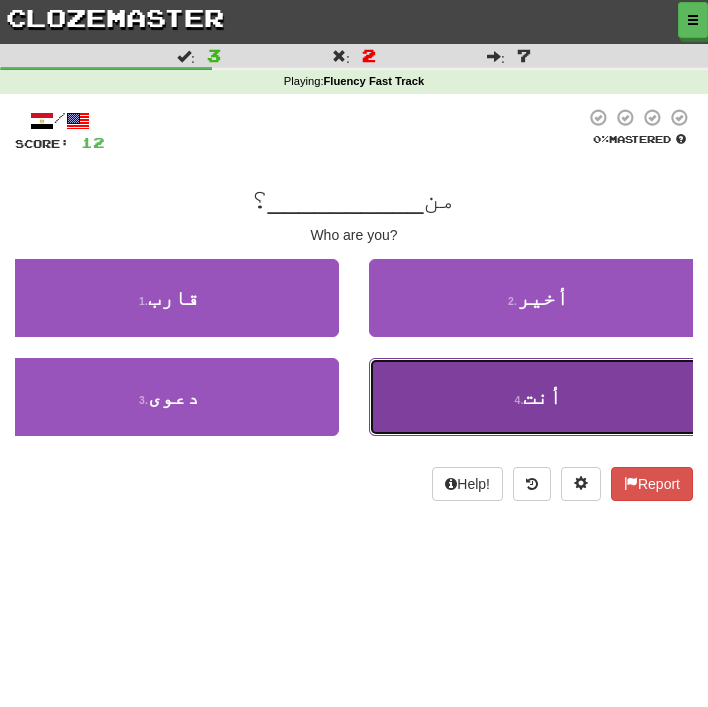 click on "4 .  أنت" at bounding box center [538, 397] 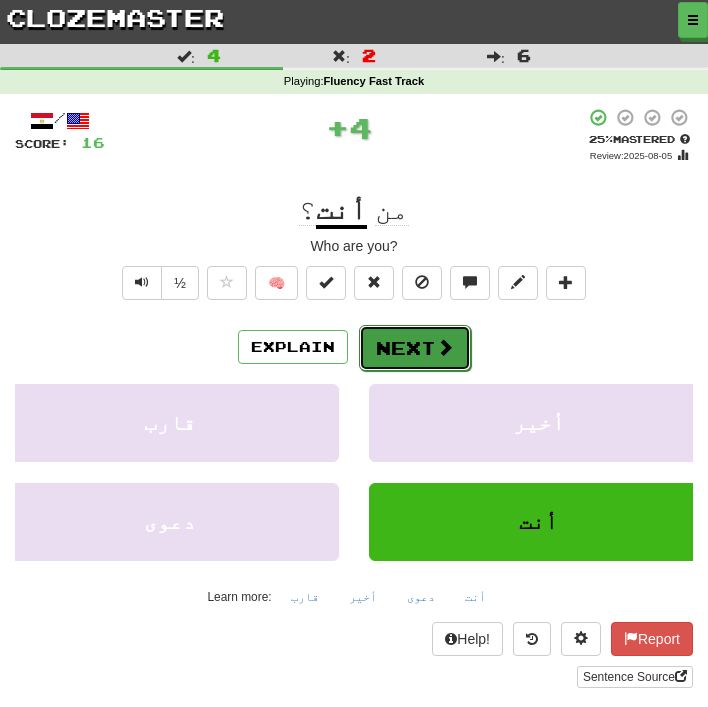 click on "Next" at bounding box center [415, 348] 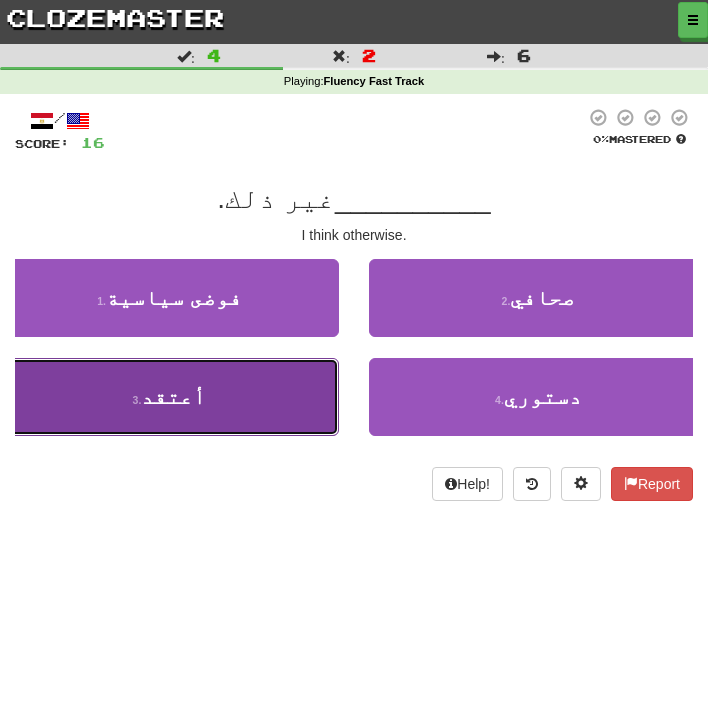 click on "3 .  أعتقد" at bounding box center [169, 397] 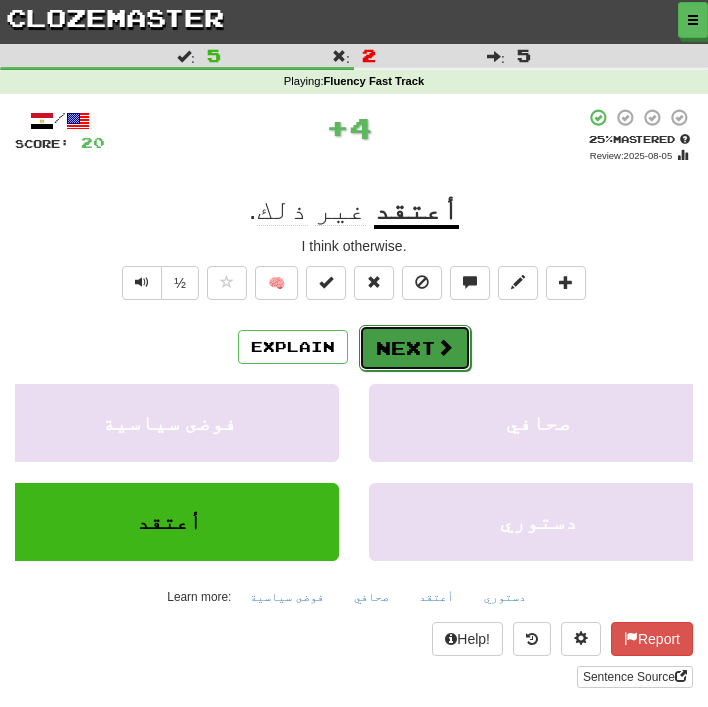 click on "Next" at bounding box center [415, 348] 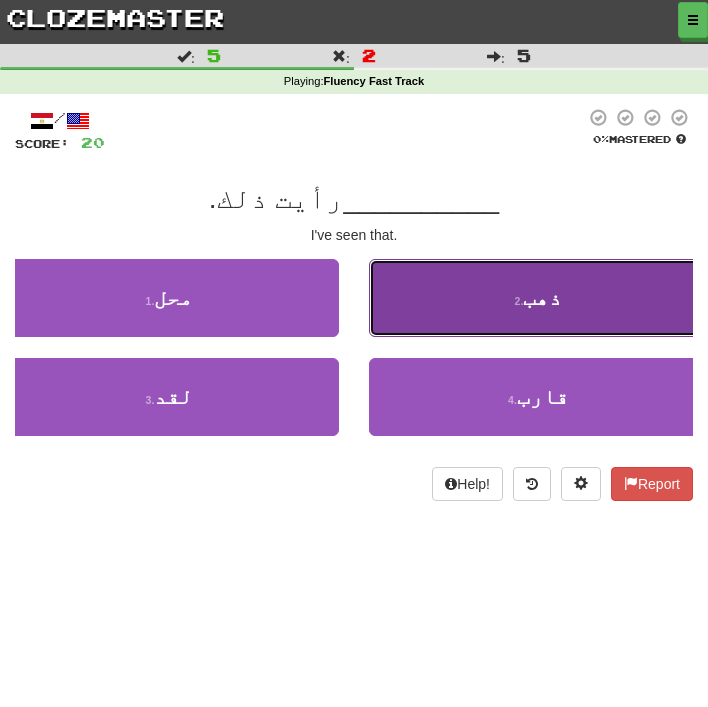 click on "2 .  ذهب" at bounding box center (538, 298) 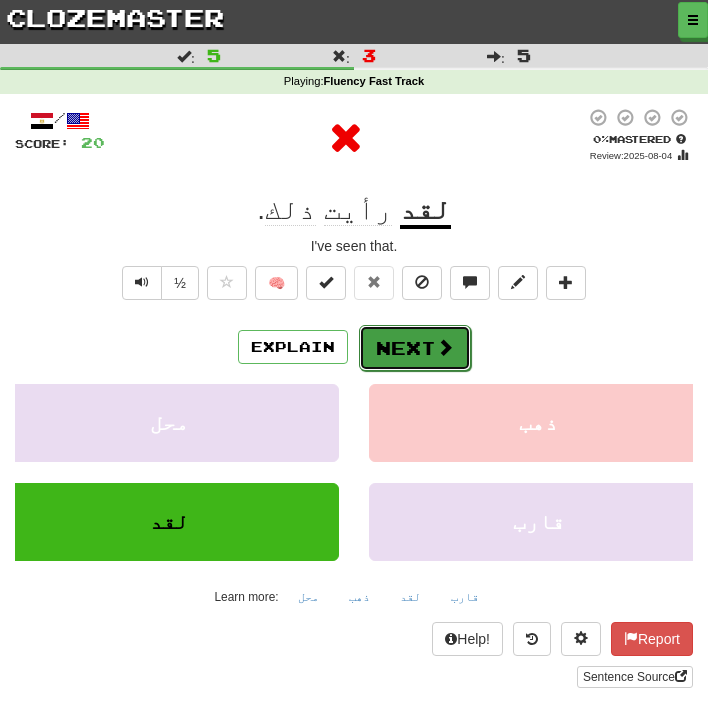 click on "Next" at bounding box center [415, 348] 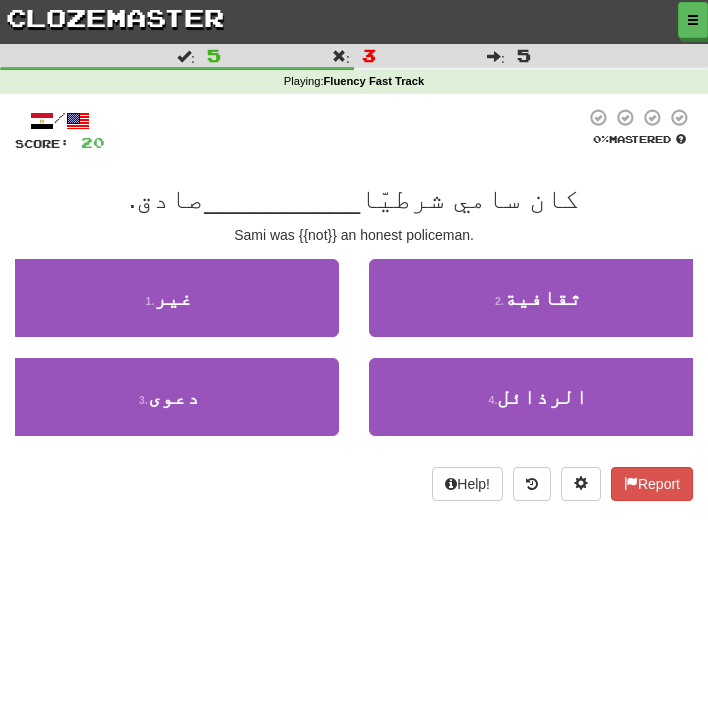 click on "1 .  غير" at bounding box center [169, 308] 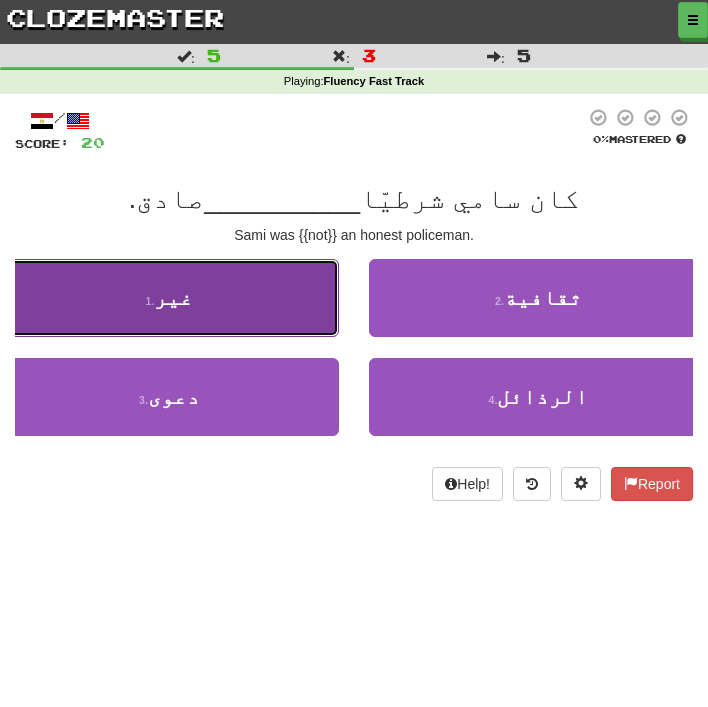 click on "1 .  غير" at bounding box center (169, 298) 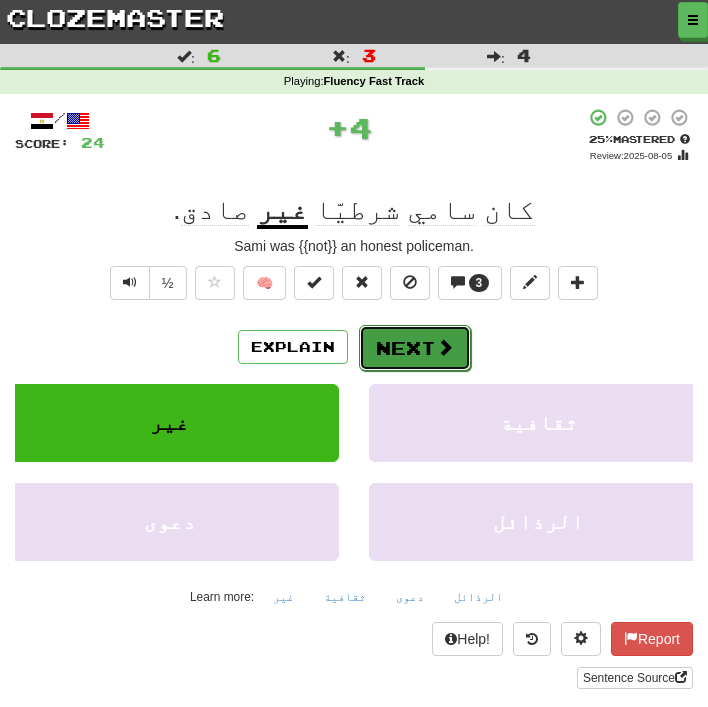 click on "Next" at bounding box center [415, 348] 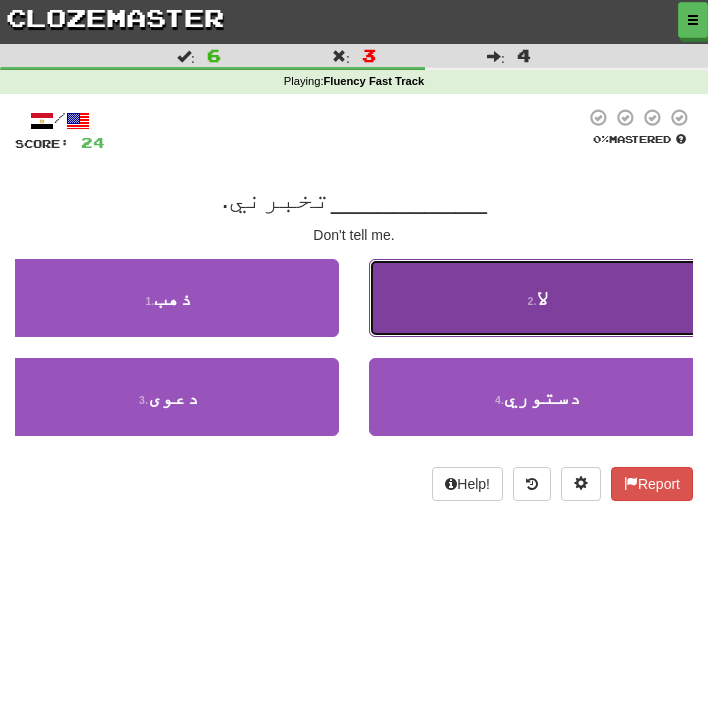 click on "2 .  لا" at bounding box center (538, 298) 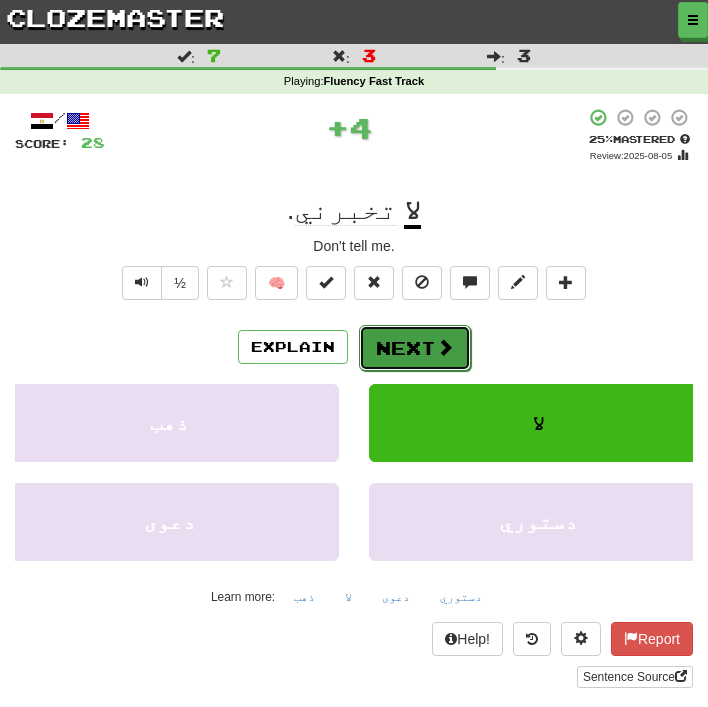 click on "Next" at bounding box center (415, 348) 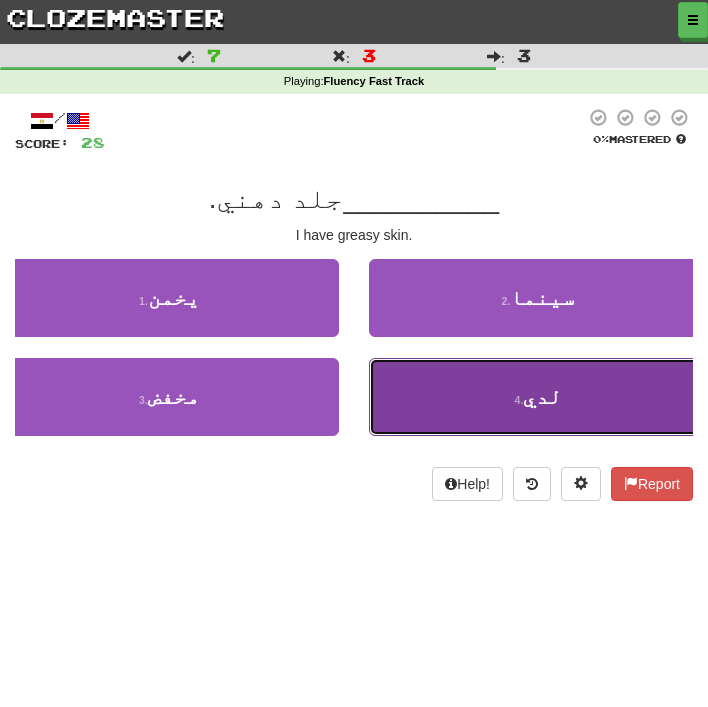 click on "4 .  لدي" at bounding box center (538, 397) 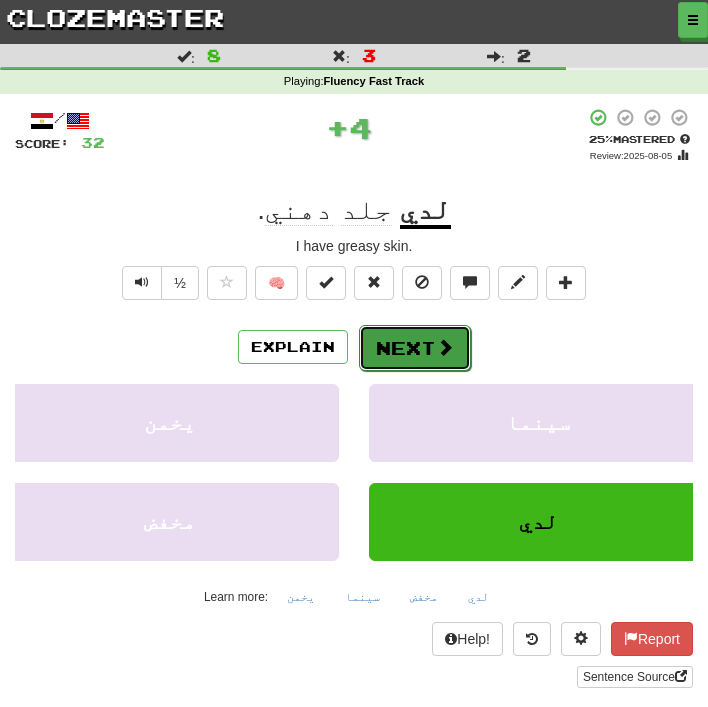 click on "Next" at bounding box center [415, 348] 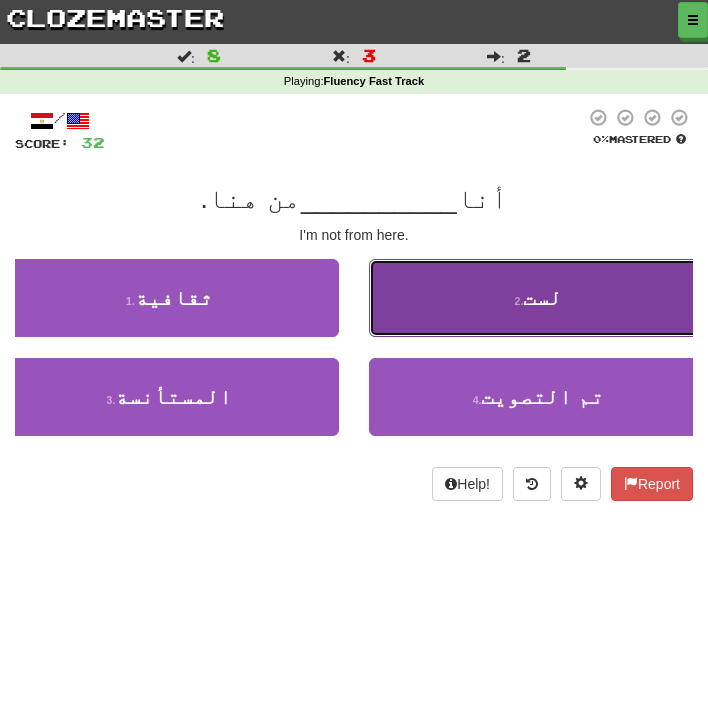 click on "2 .  لست" at bounding box center (538, 298) 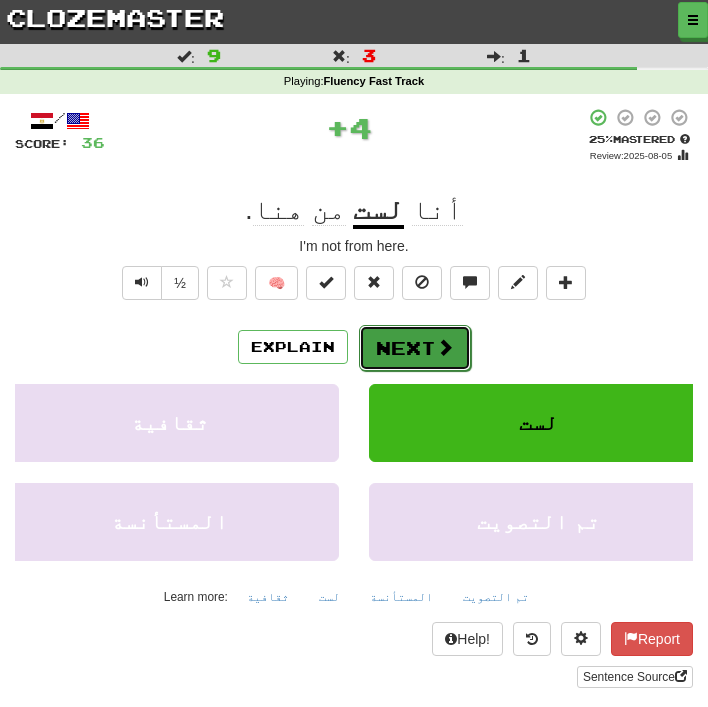 click on "Next" at bounding box center (415, 348) 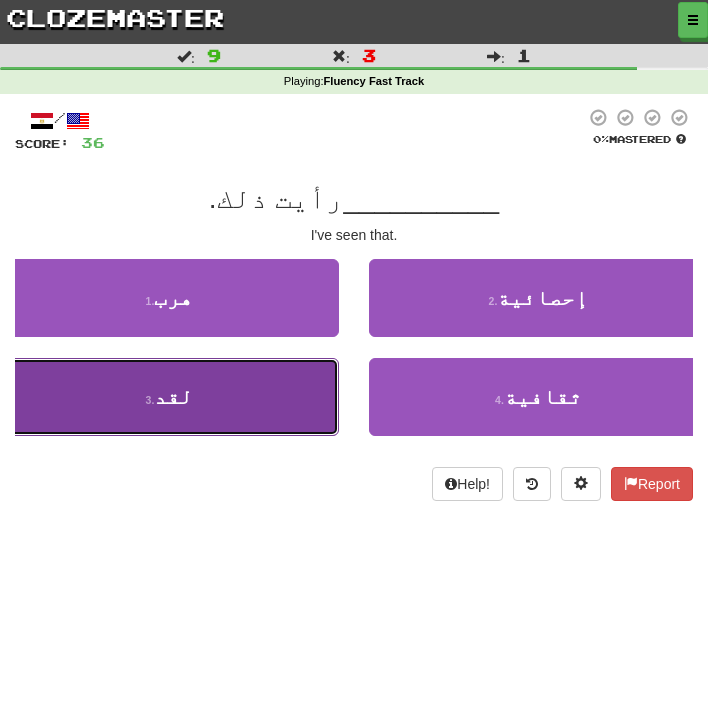 click on "3 .  لقد" at bounding box center [169, 397] 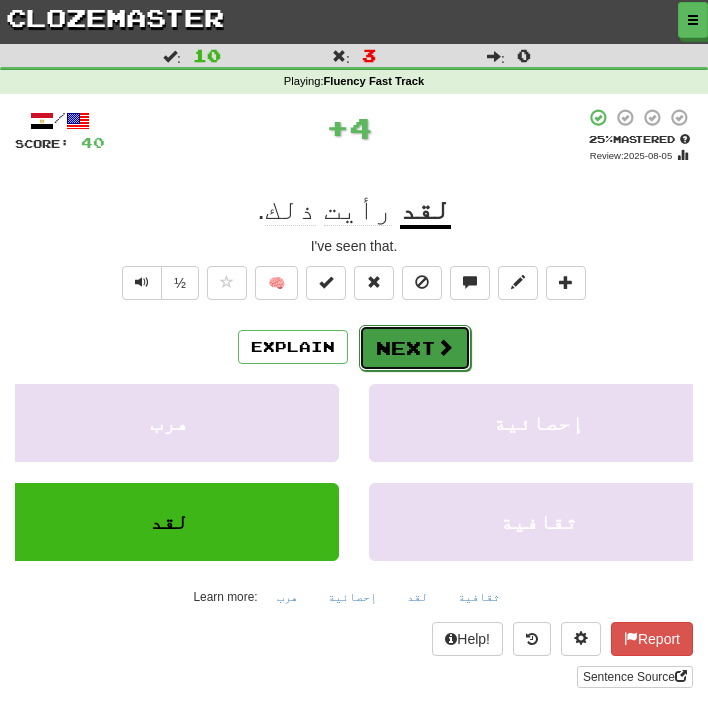 click on "Next" at bounding box center [415, 348] 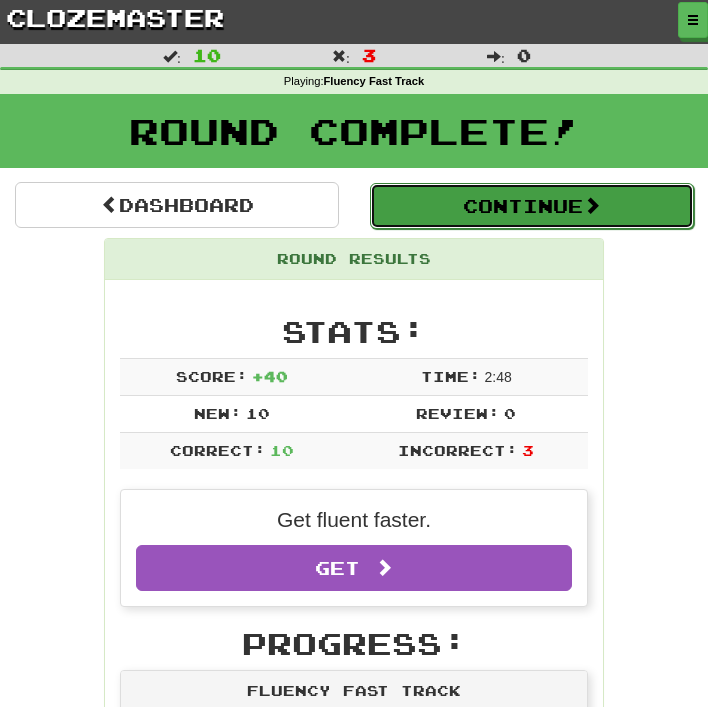 click on "Continue" at bounding box center (532, 206) 